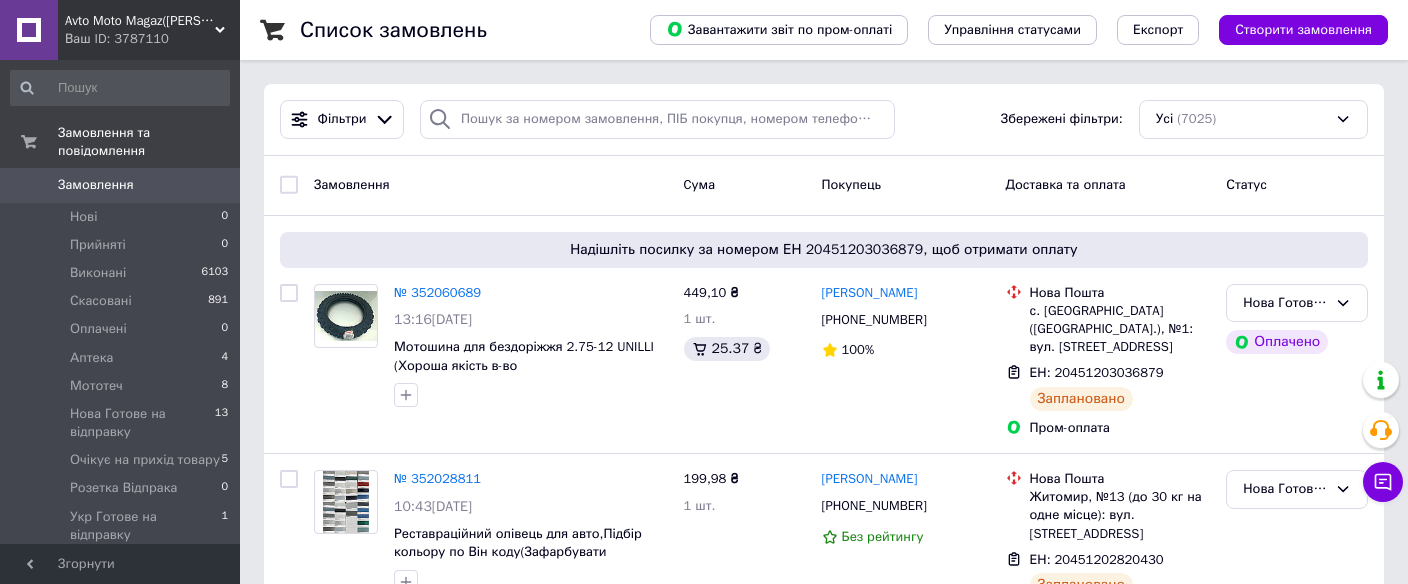 scroll, scrollTop: 0, scrollLeft: 0, axis: both 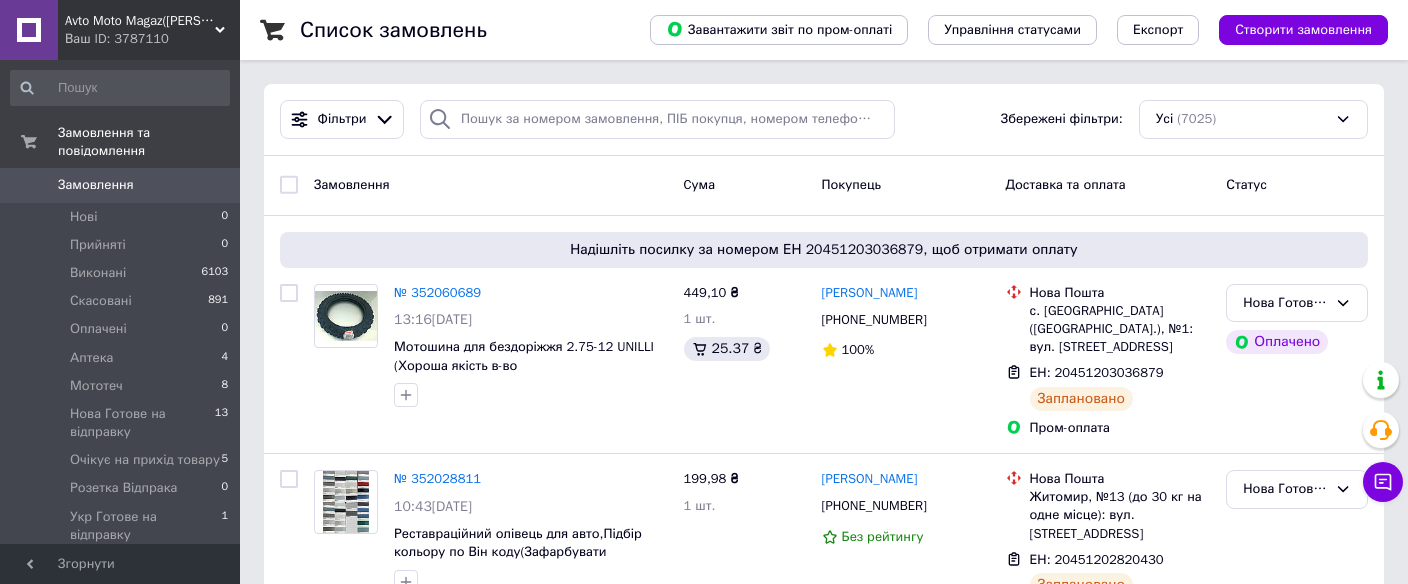 click on "Замовлення" at bounding box center (96, 185) 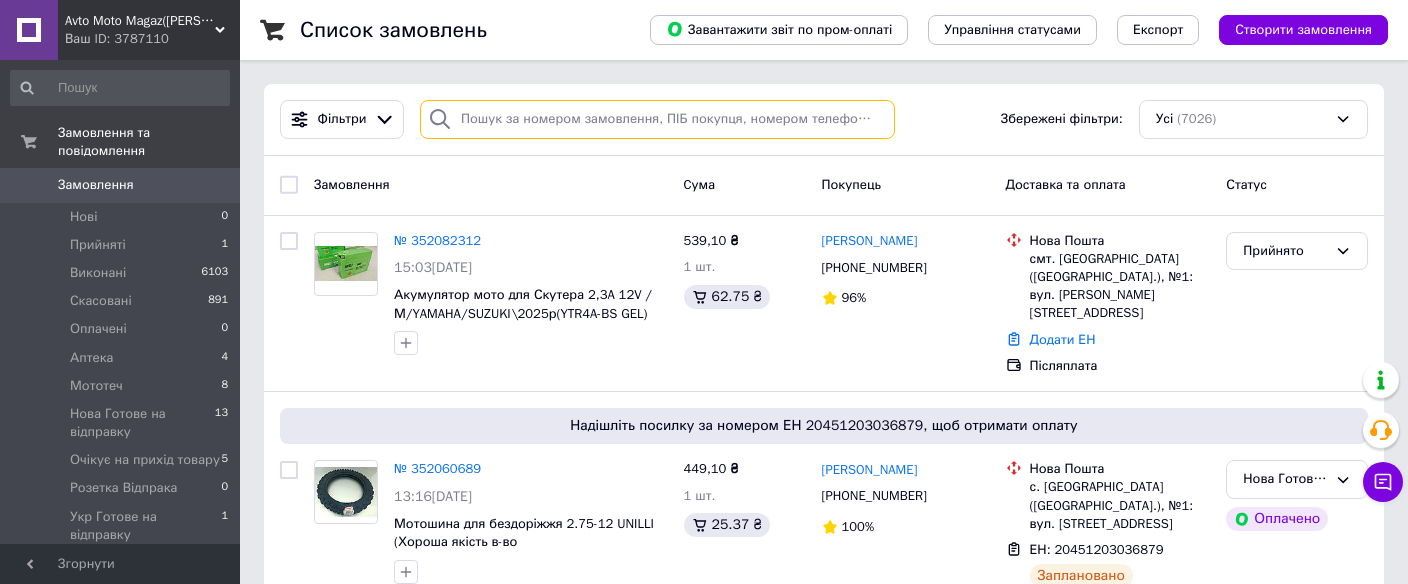 click at bounding box center (657, 119) 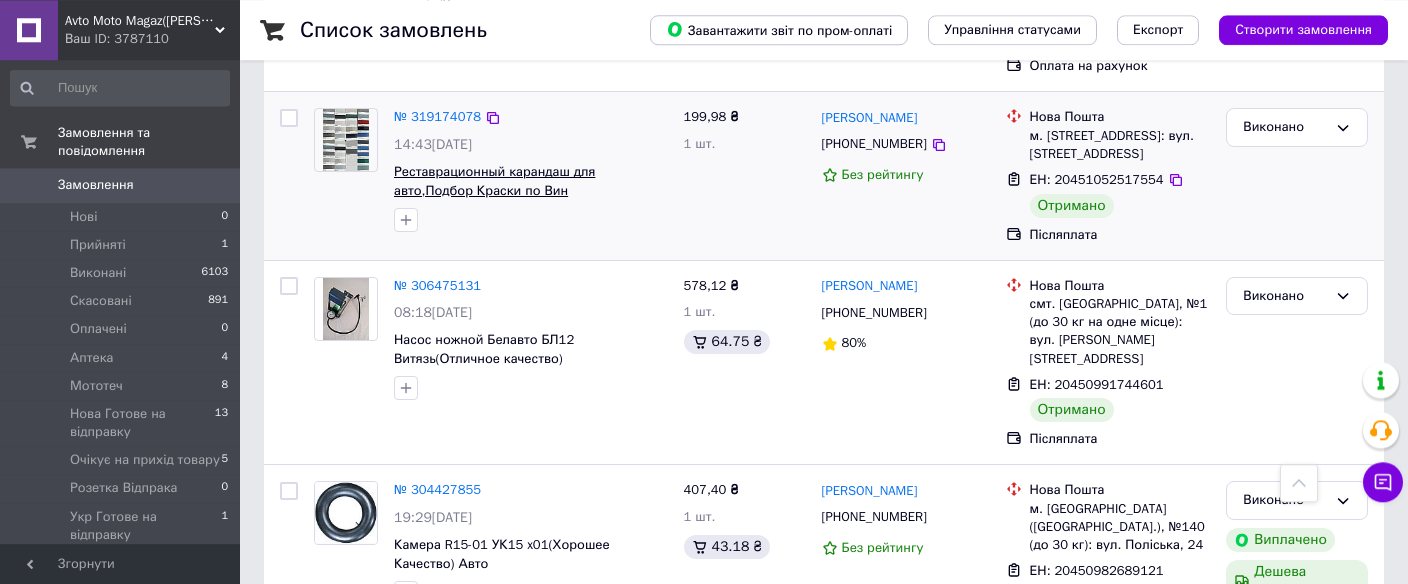 scroll, scrollTop: 0, scrollLeft: 0, axis: both 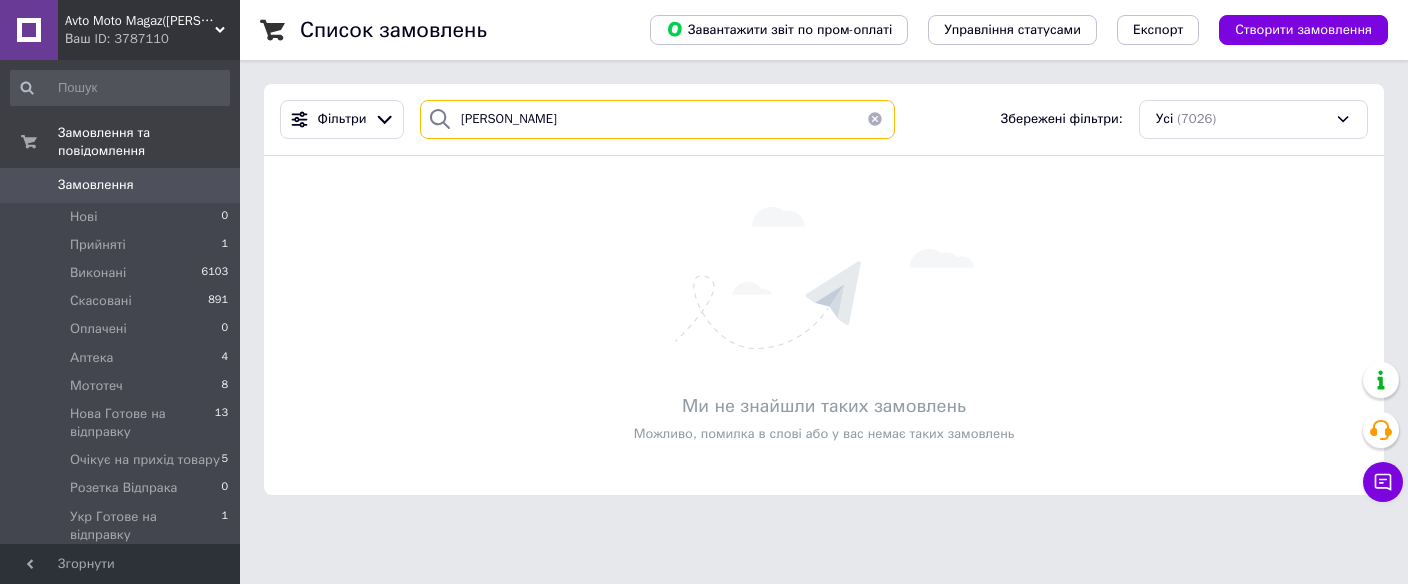 type on "[PERSON_NAME]" 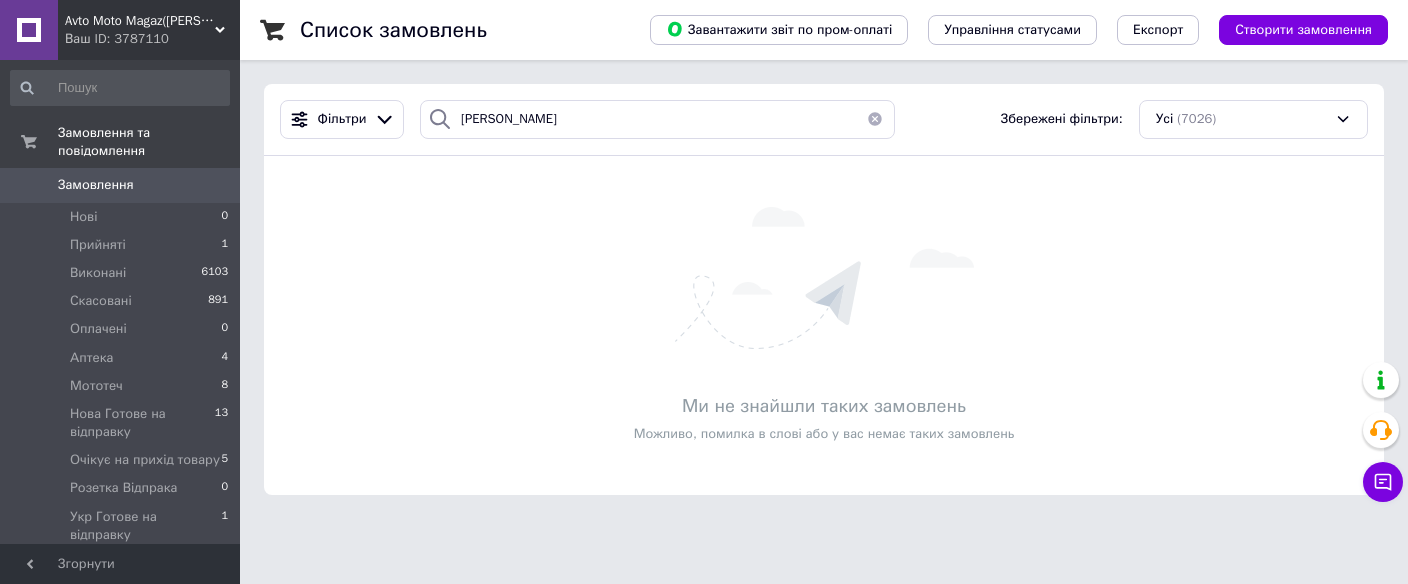 click on "Замовлення" at bounding box center [96, 185] 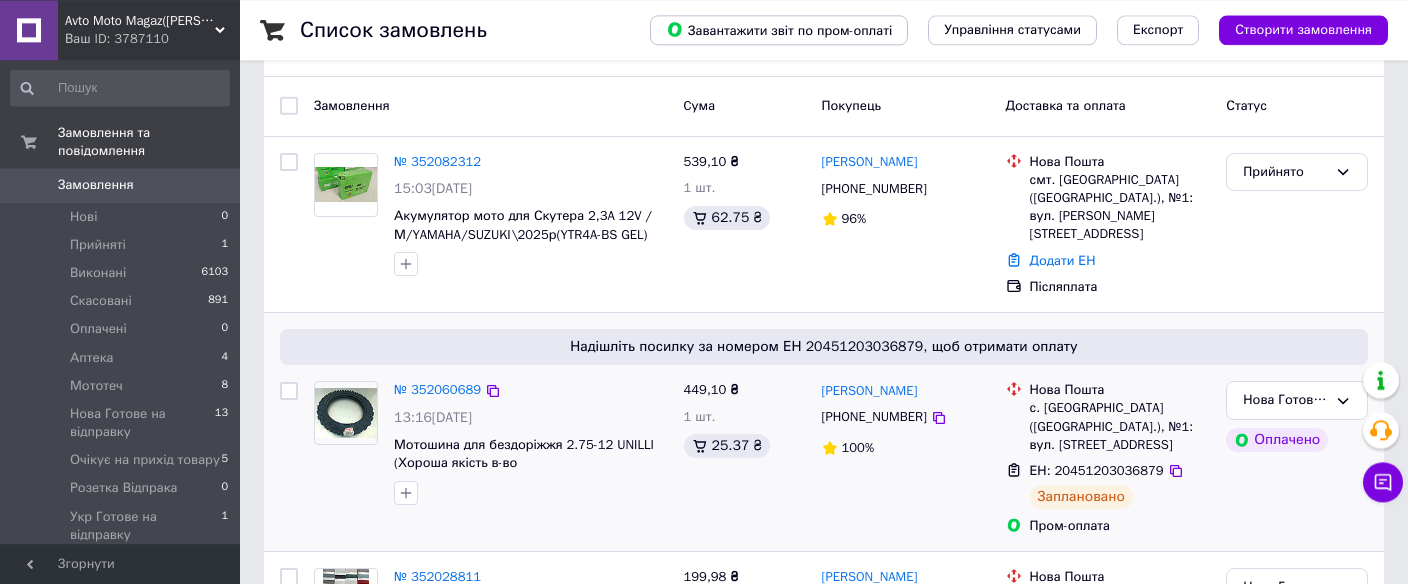 scroll, scrollTop: 0, scrollLeft: 0, axis: both 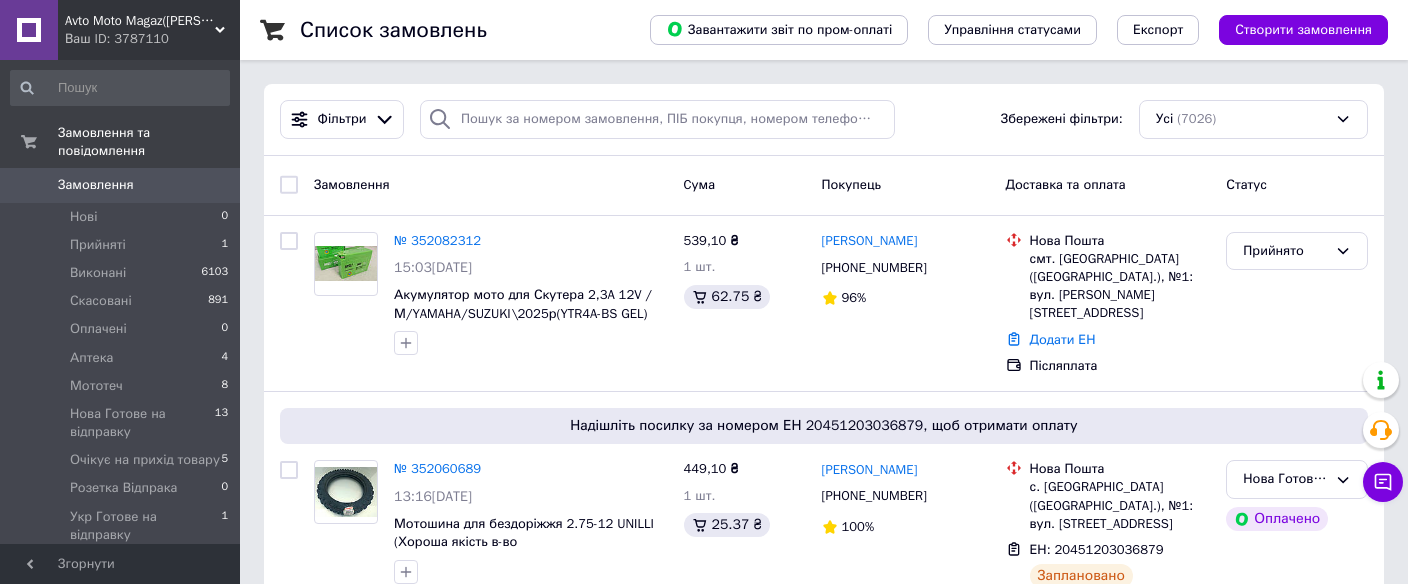 click on "№ 352082312" at bounding box center [437, 240] 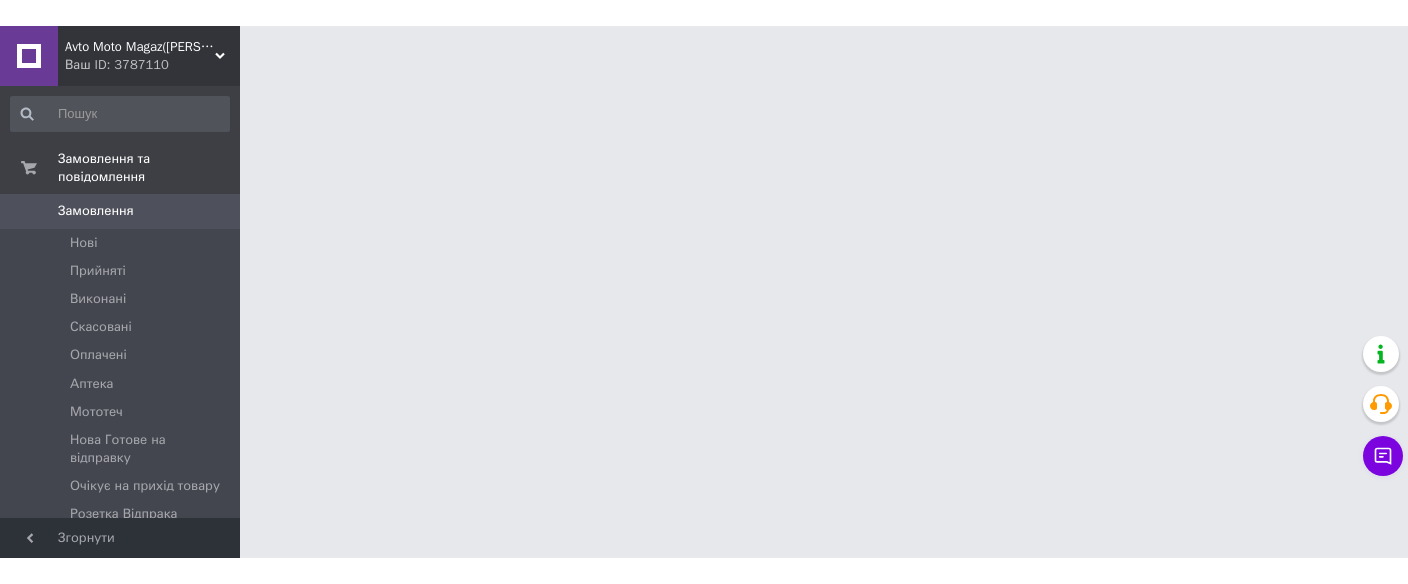 scroll, scrollTop: 0, scrollLeft: 0, axis: both 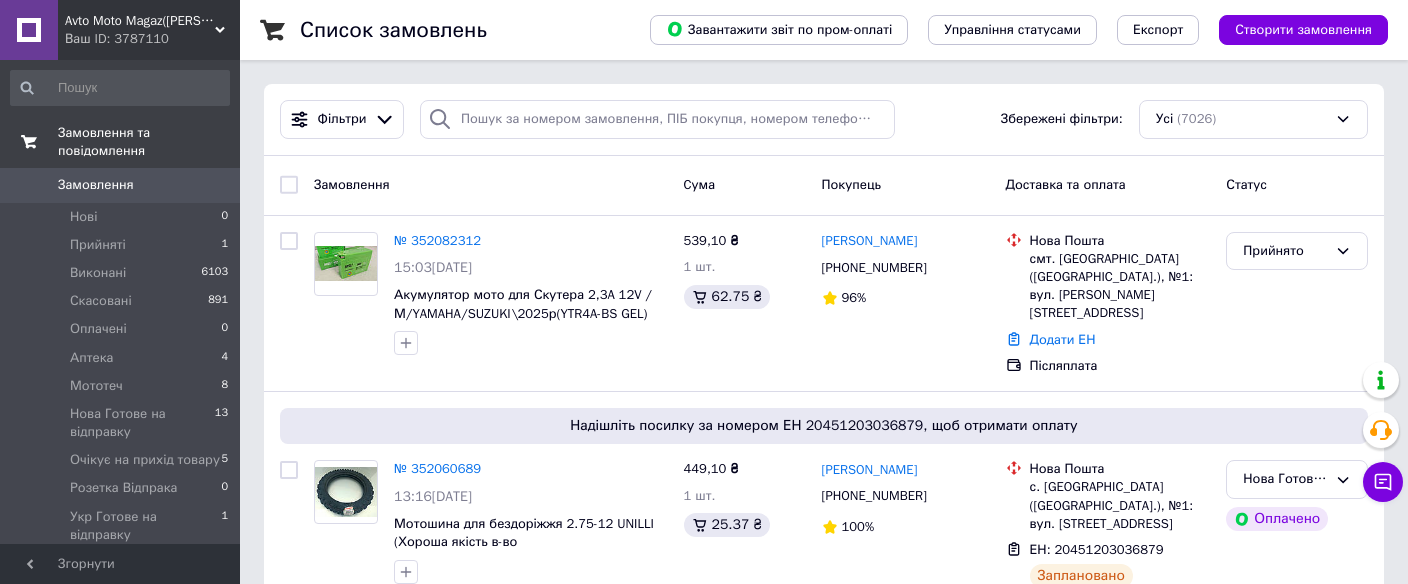 click on "Замовлення та повідомлення" at bounding box center (120, 142) 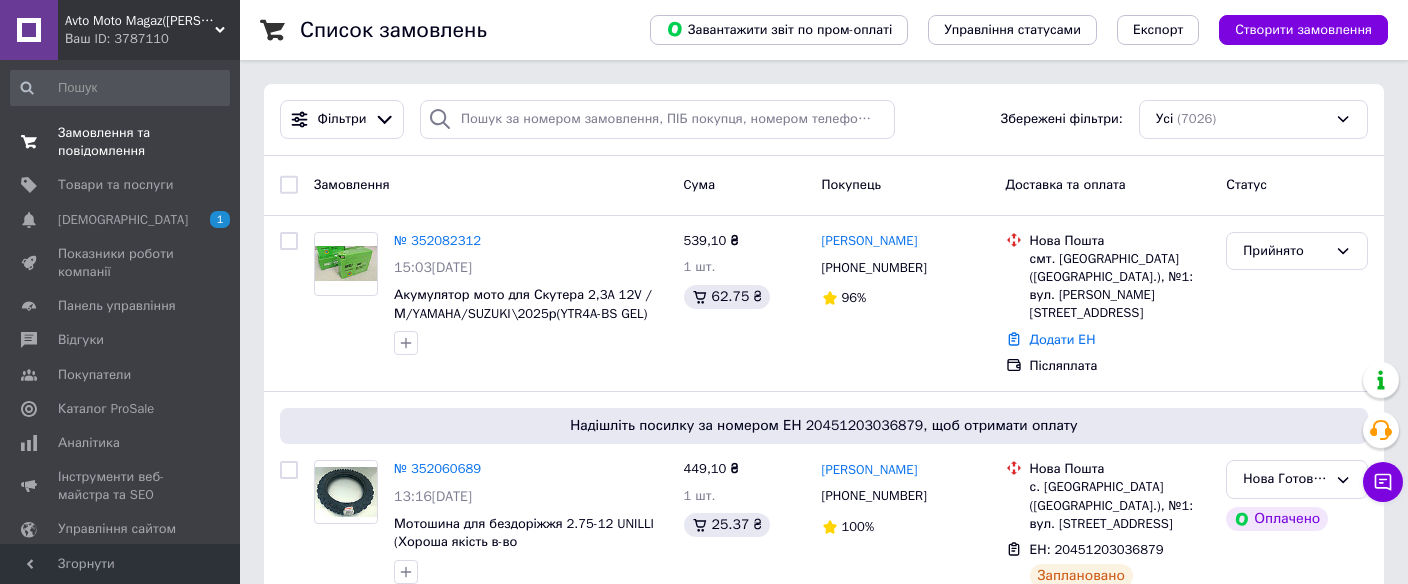 click on "Замовлення та повідомлення" at bounding box center (121, 142) 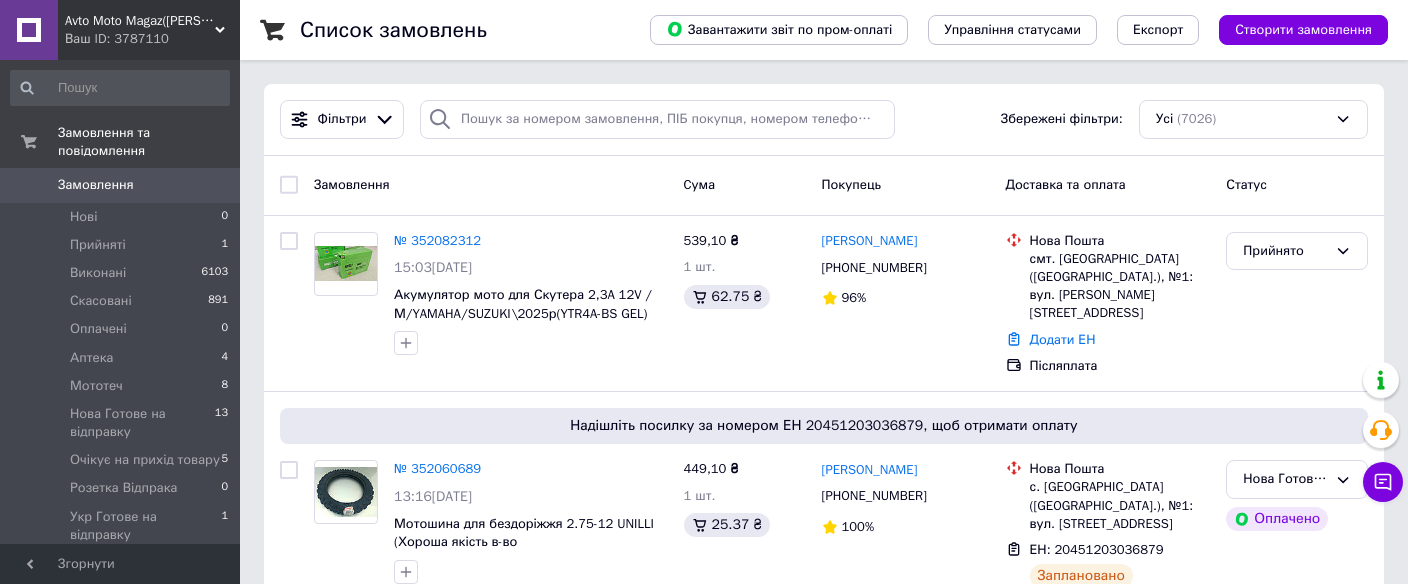 click on "Замовлення" at bounding box center [96, 185] 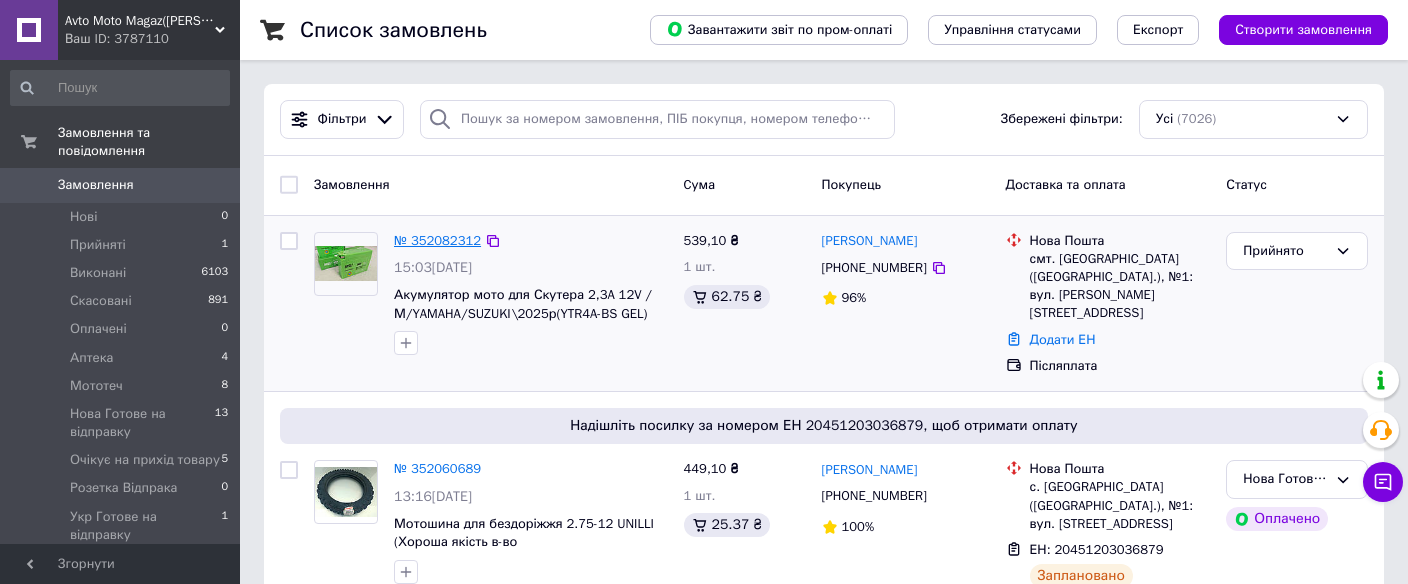 click on "№ 352082312" at bounding box center (437, 240) 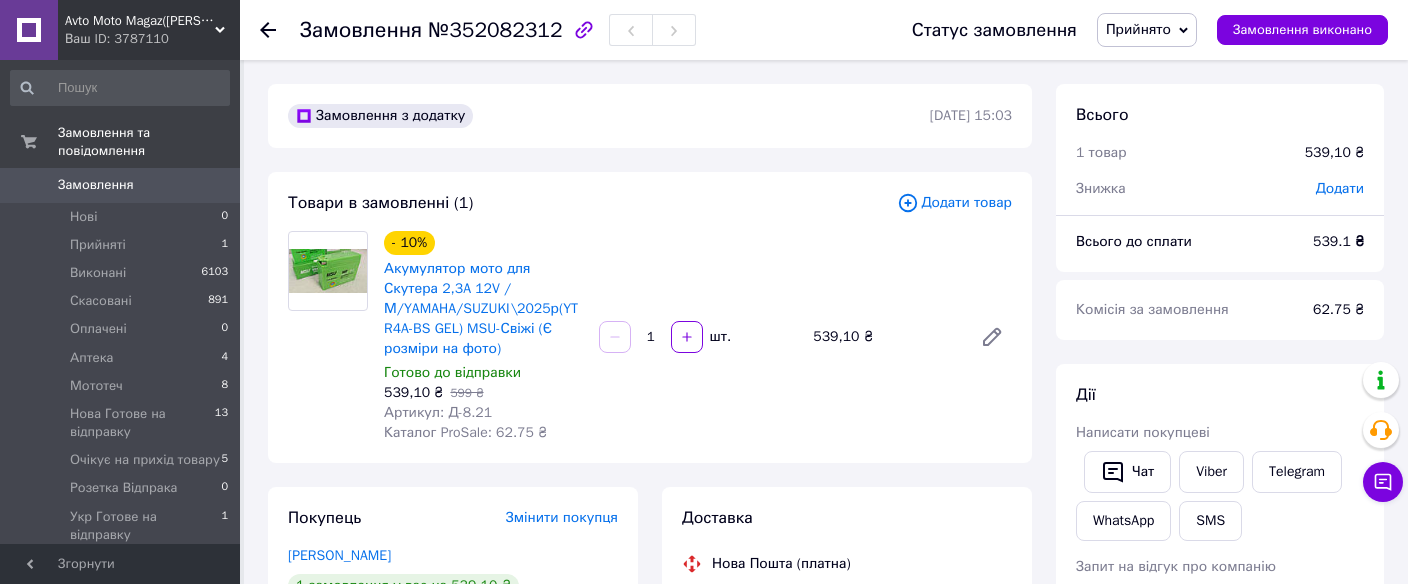 click on "Прийнято" at bounding box center (1138, 29) 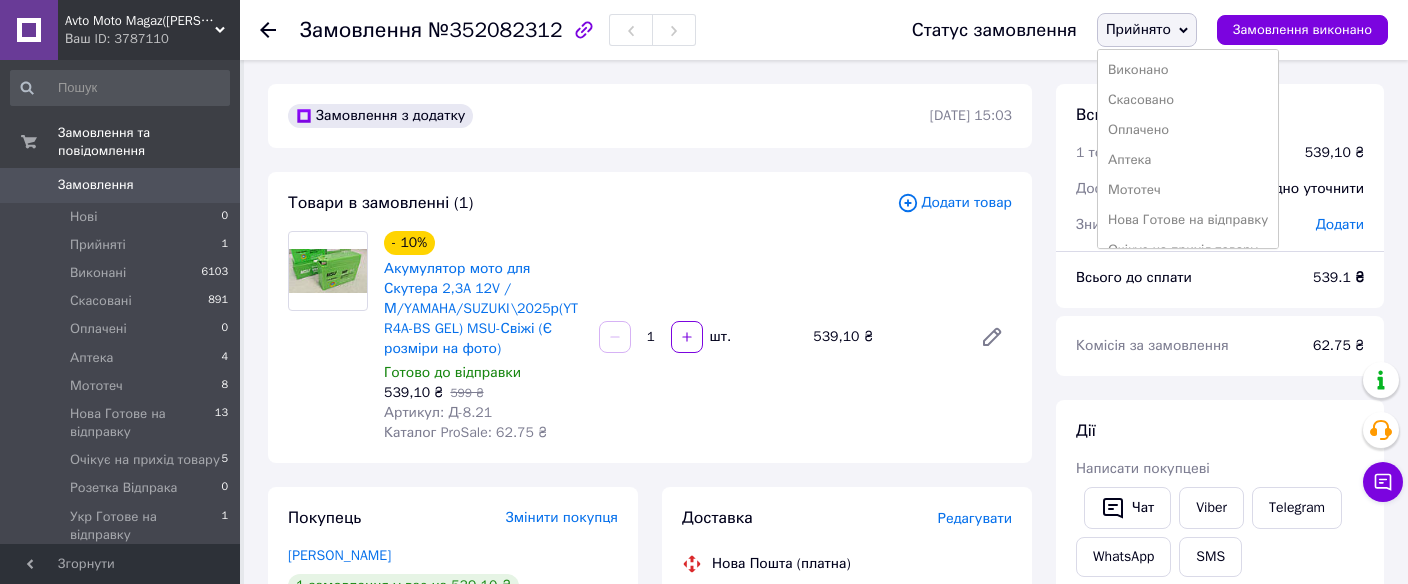 drag, startPoint x: 1150, startPoint y: 217, endPoint x: 1137, endPoint y: 218, distance: 13.038404 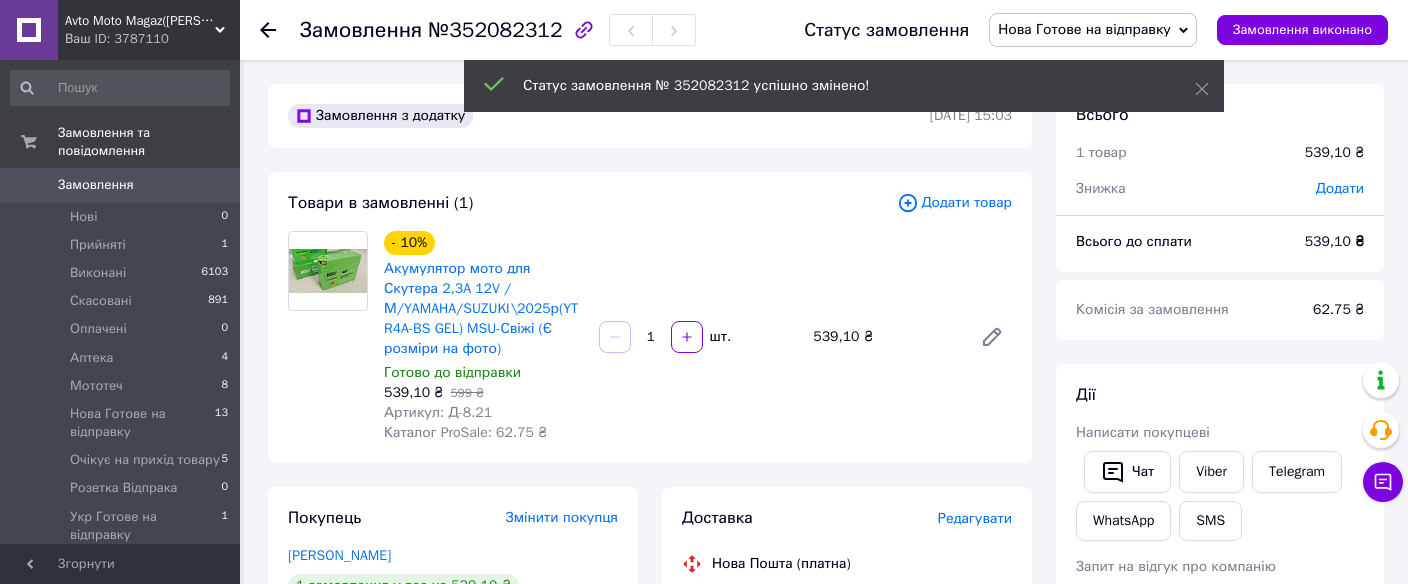 scroll, scrollTop: 246, scrollLeft: 0, axis: vertical 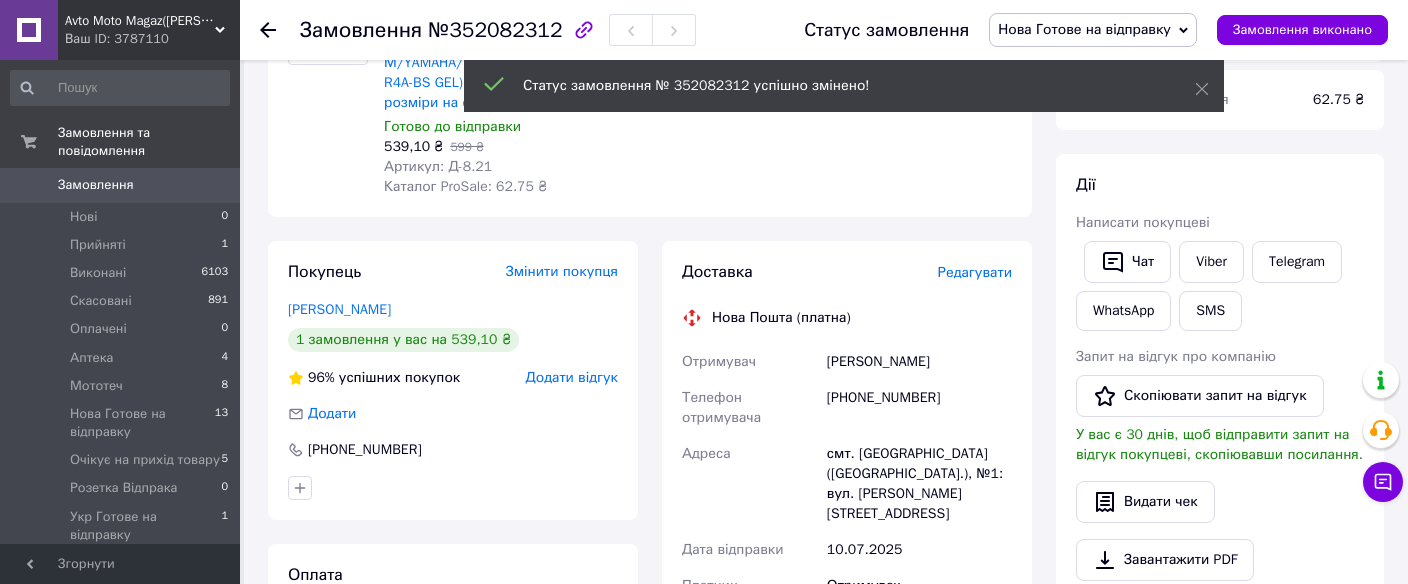 click on "Редагувати" at bounding box center [975, 272] 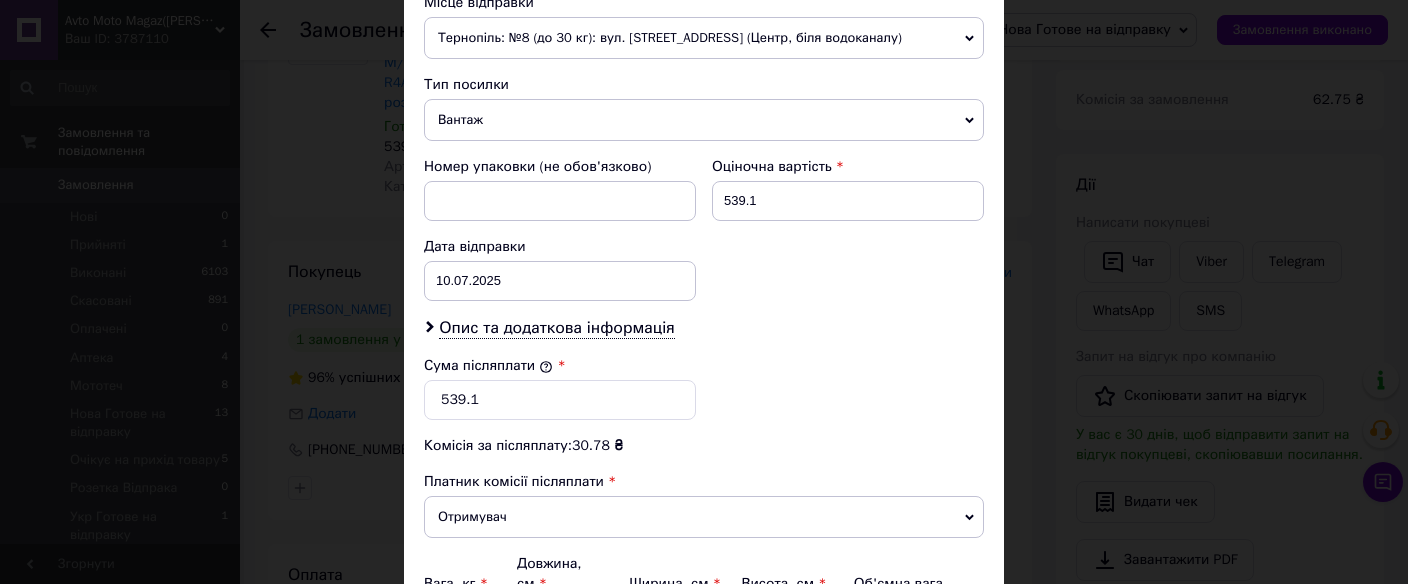scroll, scrollTop: 801, scrollLeft: 0, axis: vertical 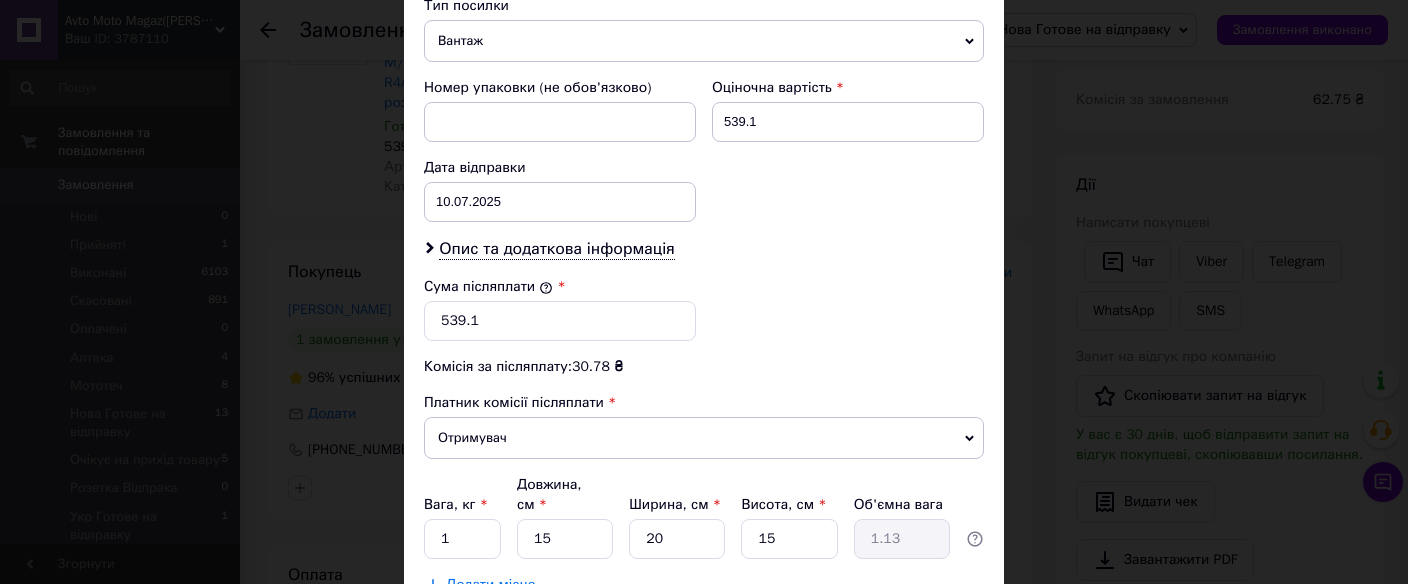 click on "Опис та додаткова інформація" at bounding box center (704, 249) 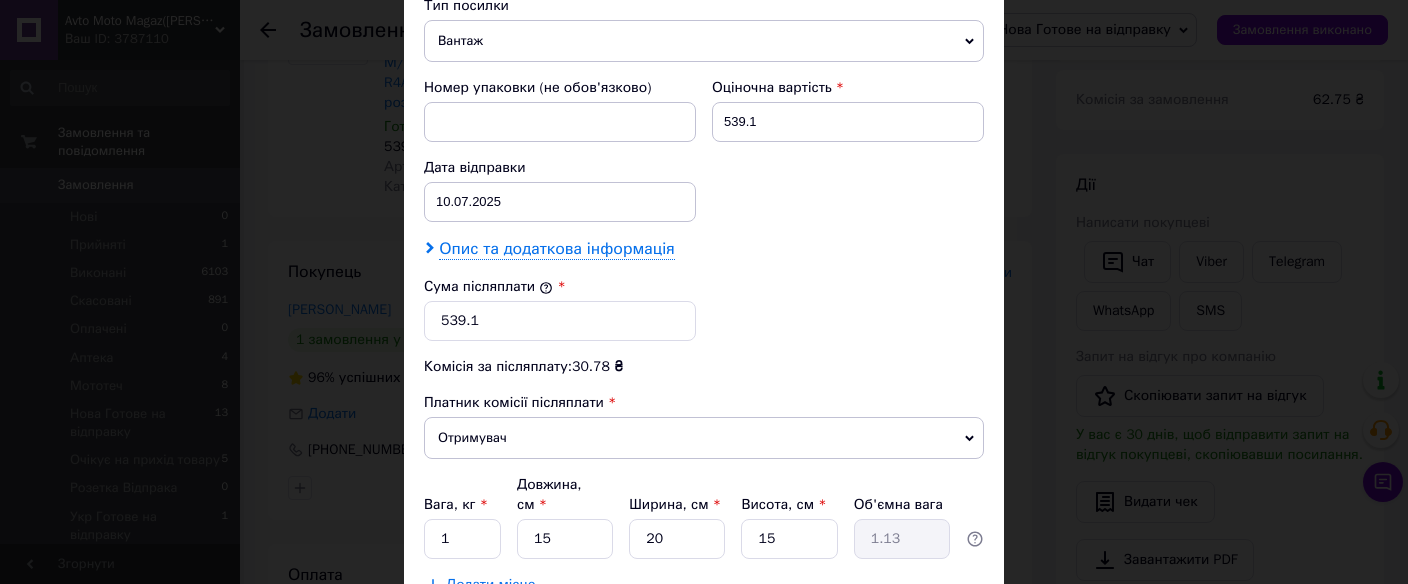 click on "Опис та додаткова інформація" at bounding box center (556, 249) 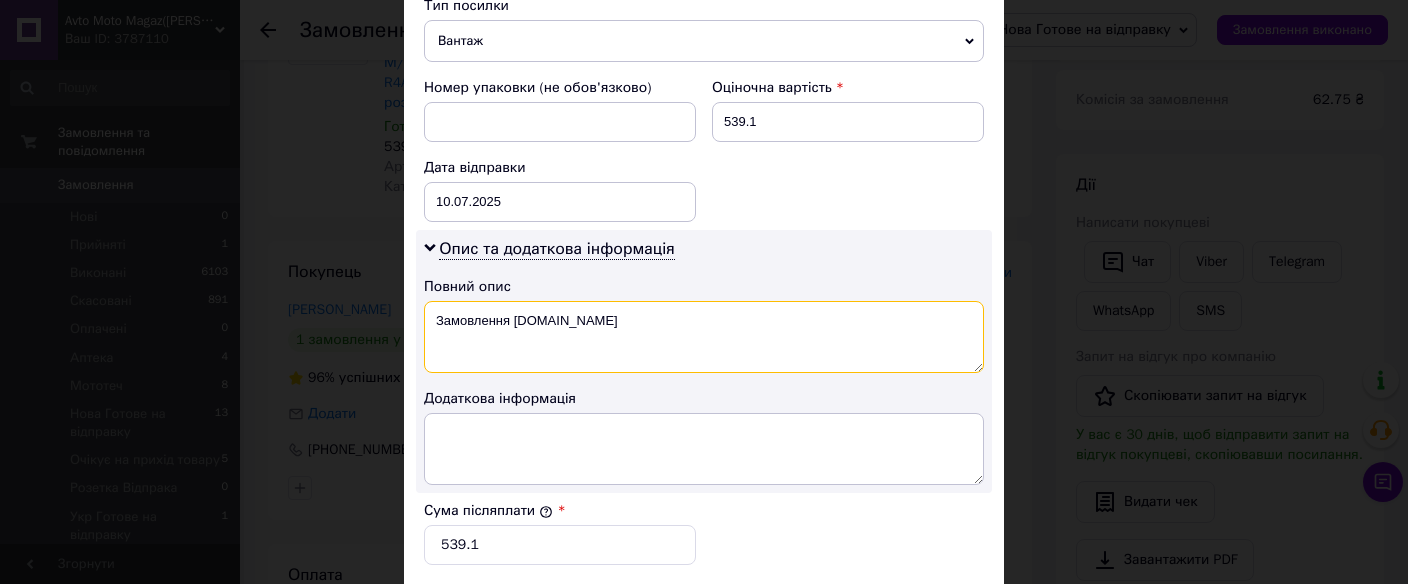 click on "Замовлення Prom.ua" at bounding box center (704, 337) 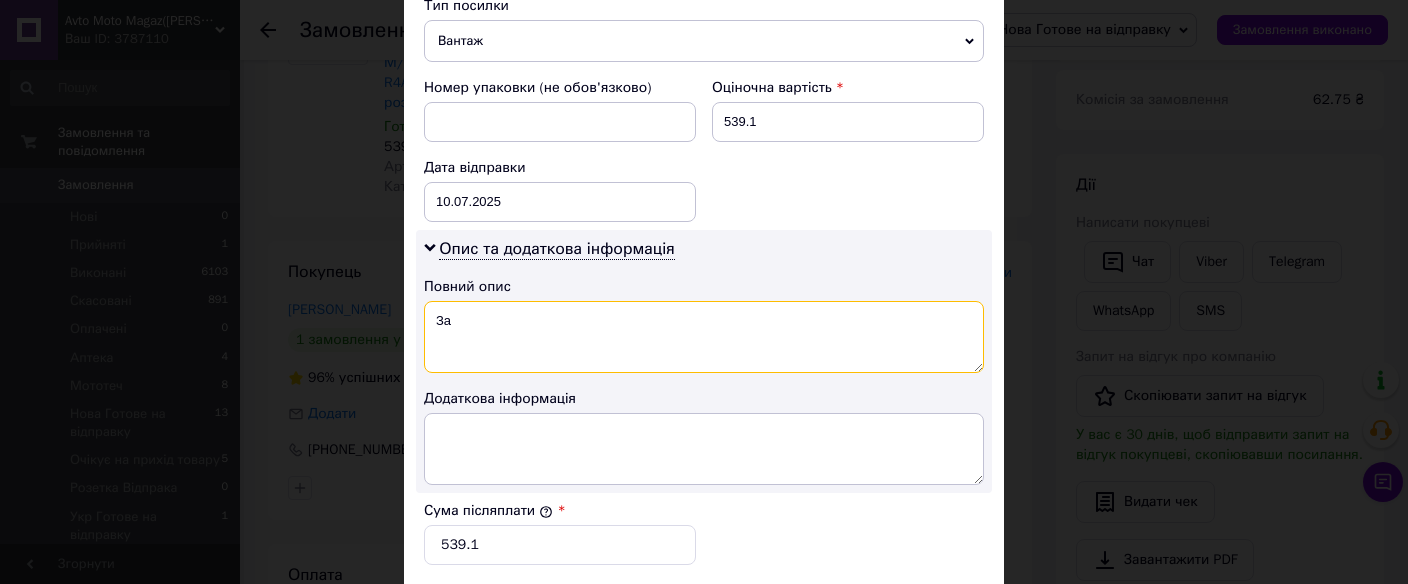 type on "З" 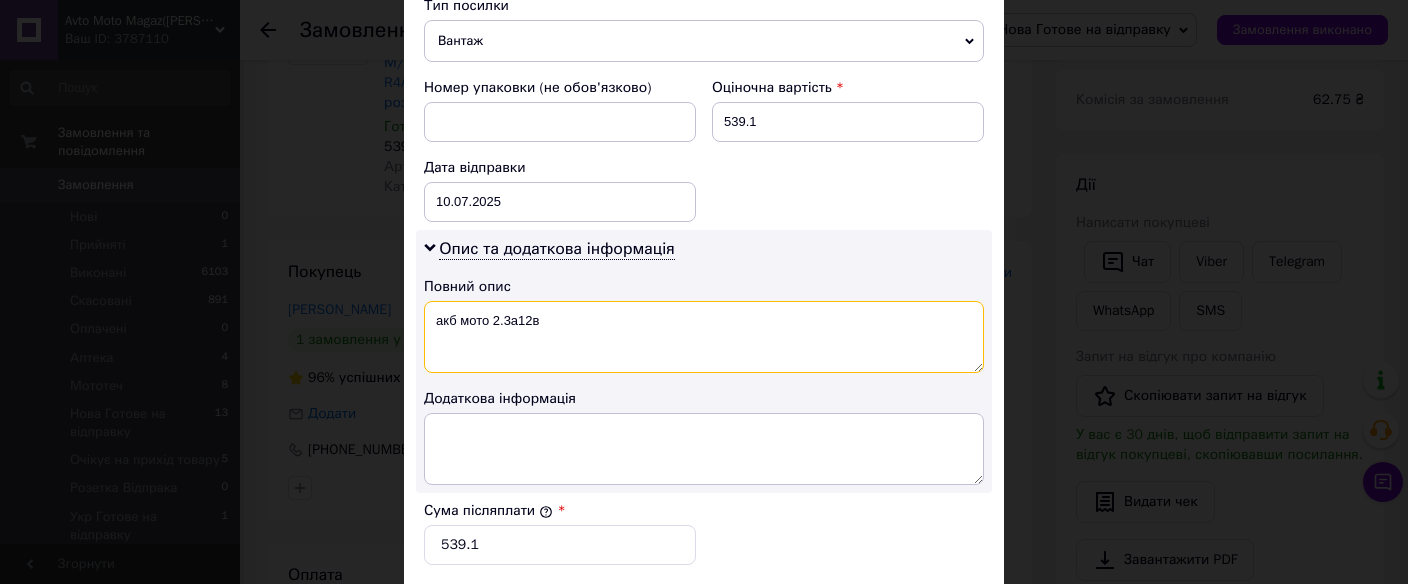 drag, startPoint x: 552, startPoint y: 326, endPoint x: 434, endPoint y: 316, distance: 118.42297 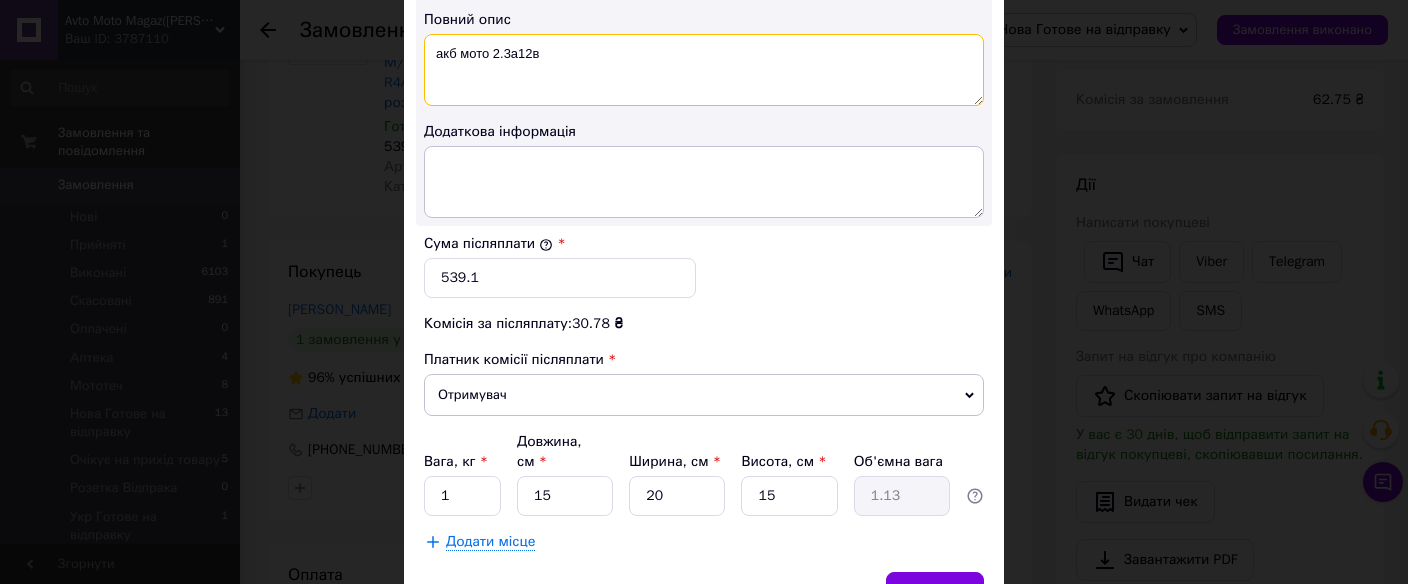 scroll, scrollTop: 1156, scrollLeft: 0, axis: vertical 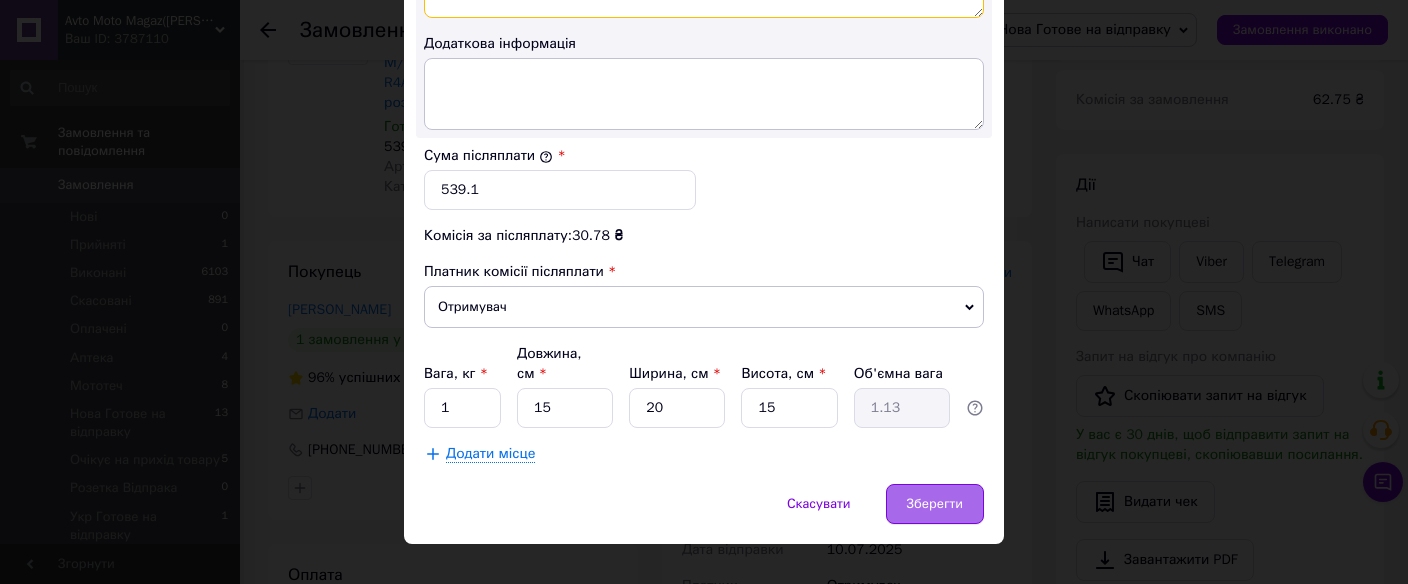 type on "акб мото 2.3а12в" 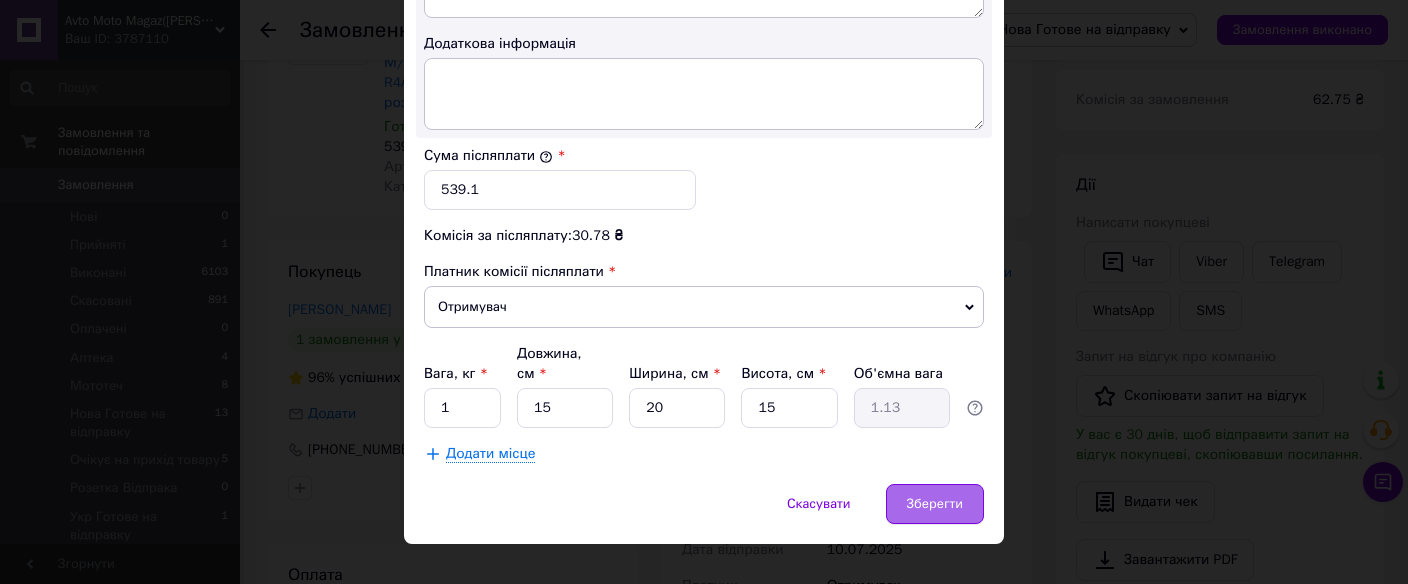 click on "Зберегти" at bounding box center [935, 504] 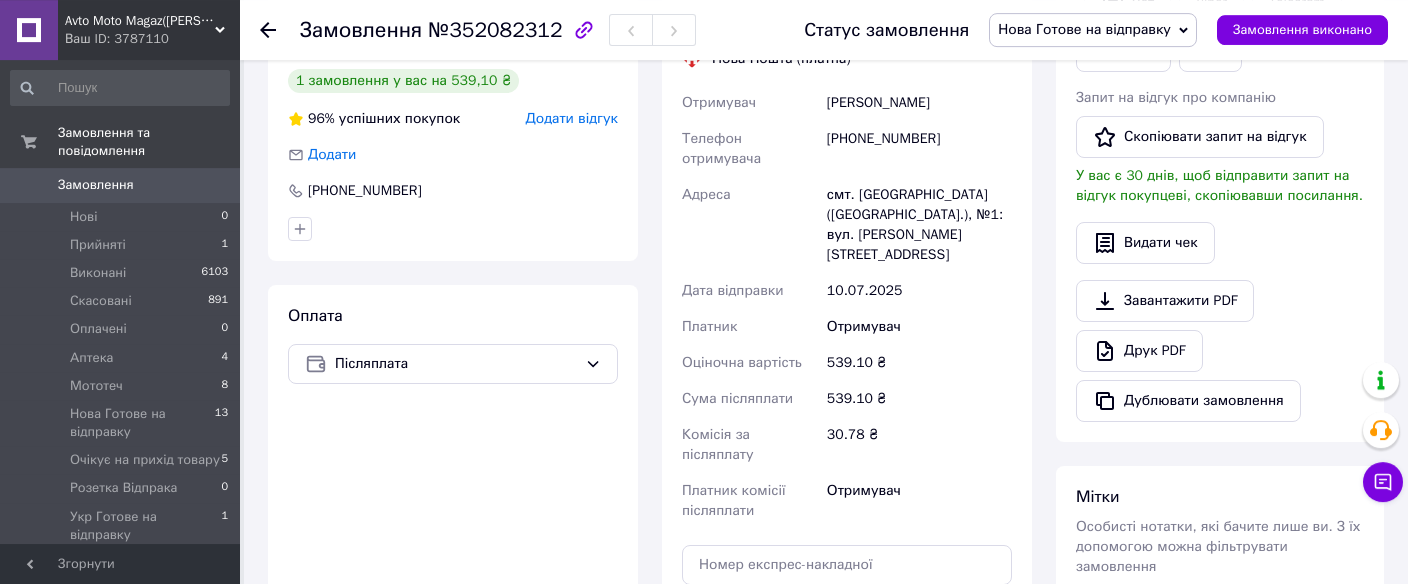 scroll, scrollTop: 739, scrollLeft: 0, axis: vertical 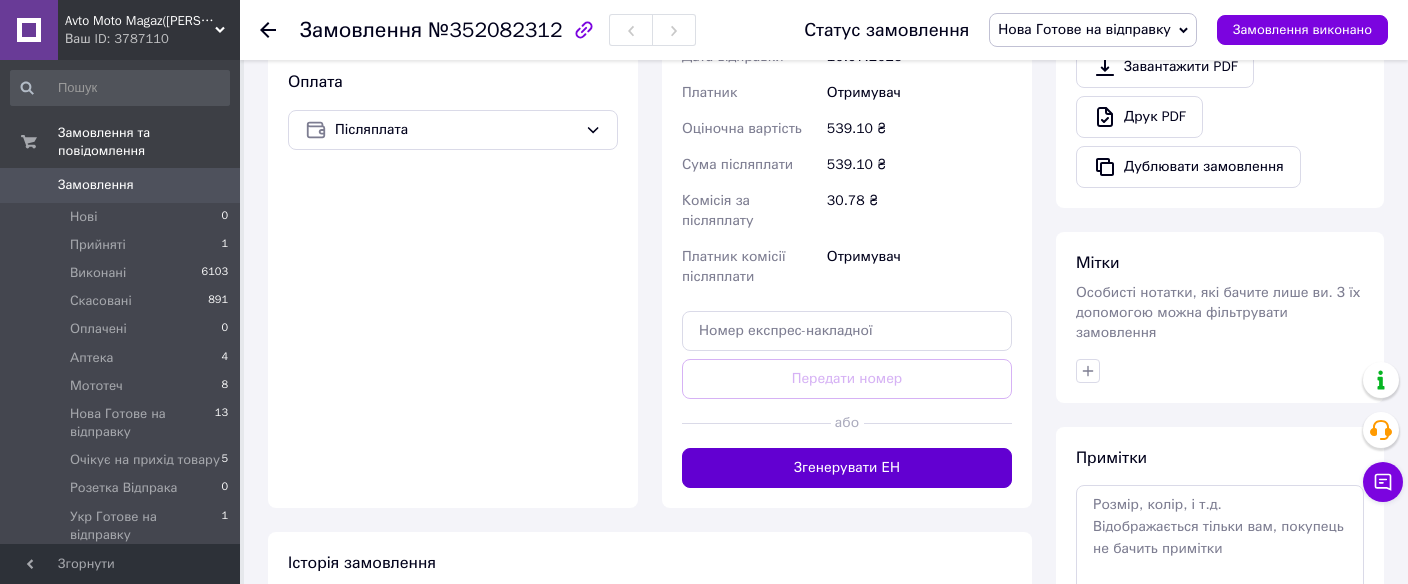 click on "Згенерувати ЕН" at bounding box center (847, 468) 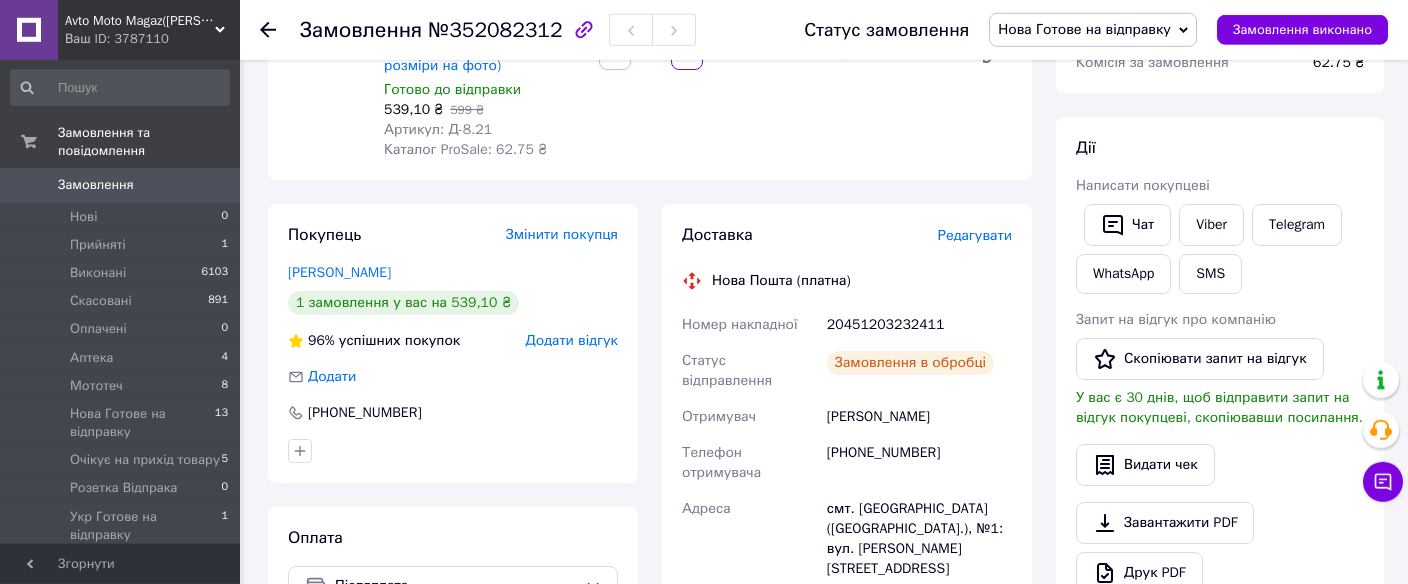 scroll, scrollTop: 246, scrollLeft: 0, axis: vertical 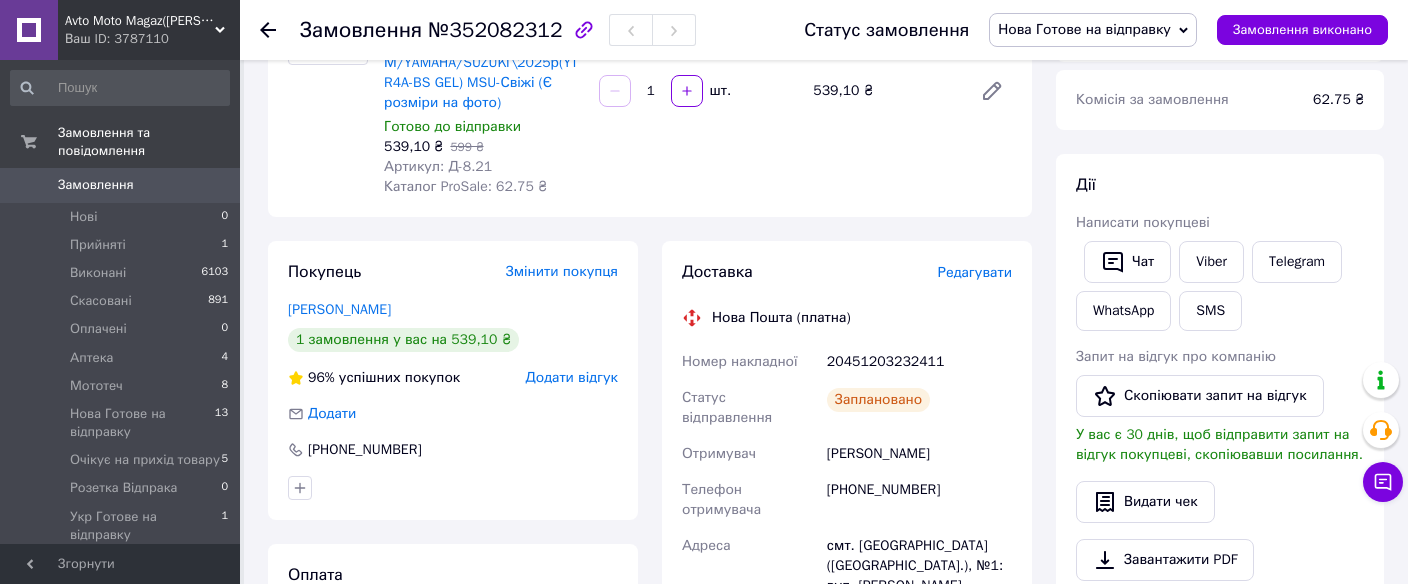 click on "Замовлення 0" at bounding box center [120, 185] 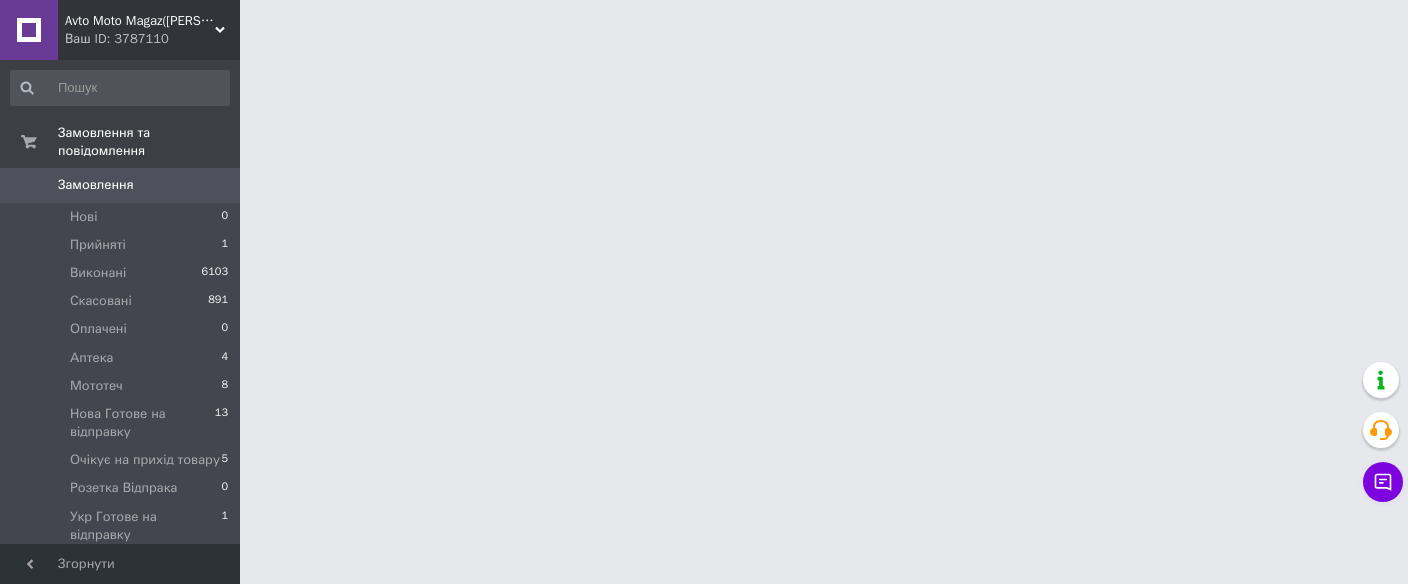 scroll, scrollTop: 0, scrollLeft: 0, axis: both 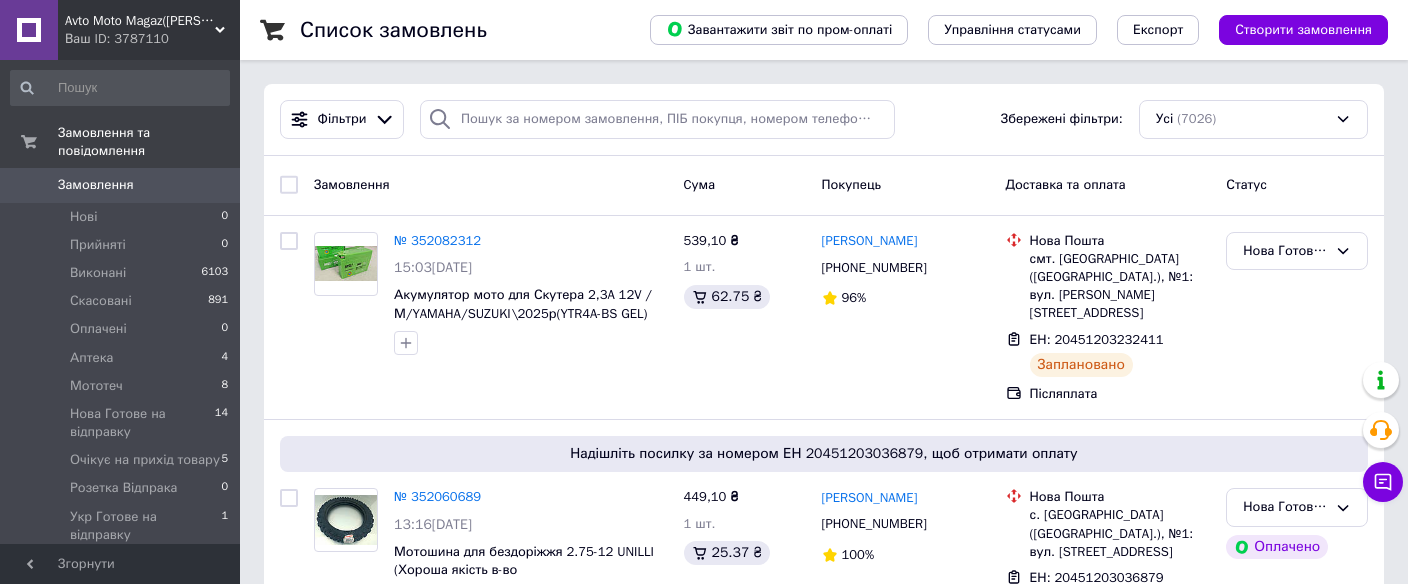 click at bounding box center (29, 185) 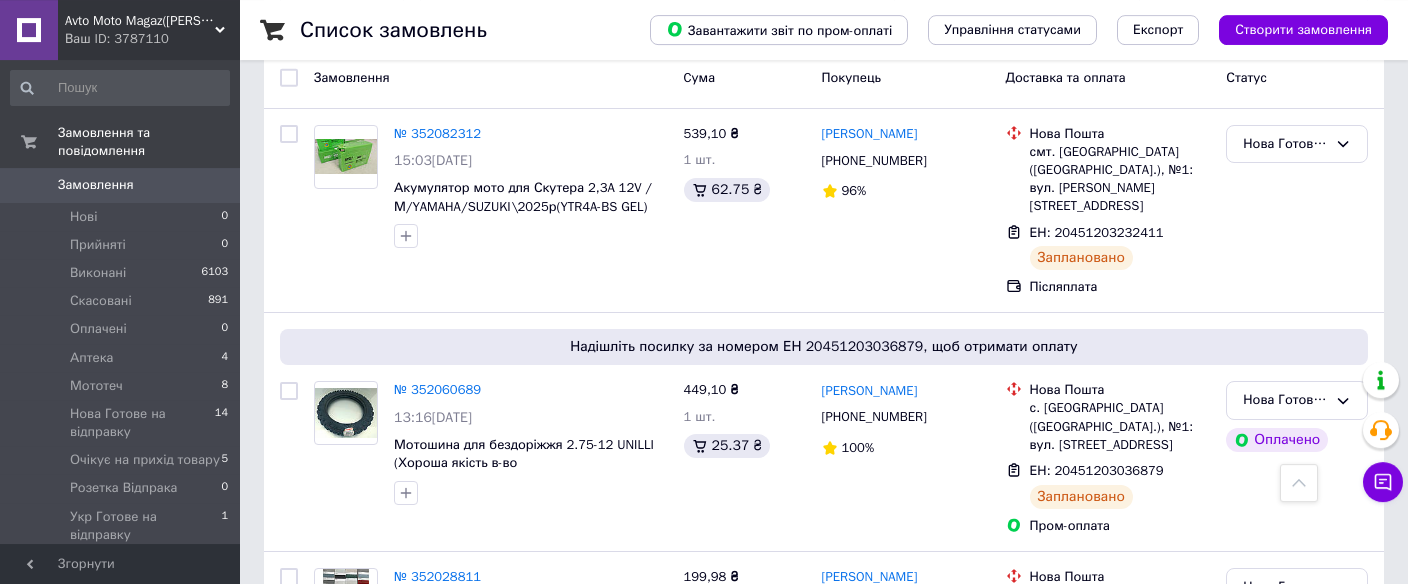 scroll, scrollTop: 0, scrollLeft: 0, axis: both 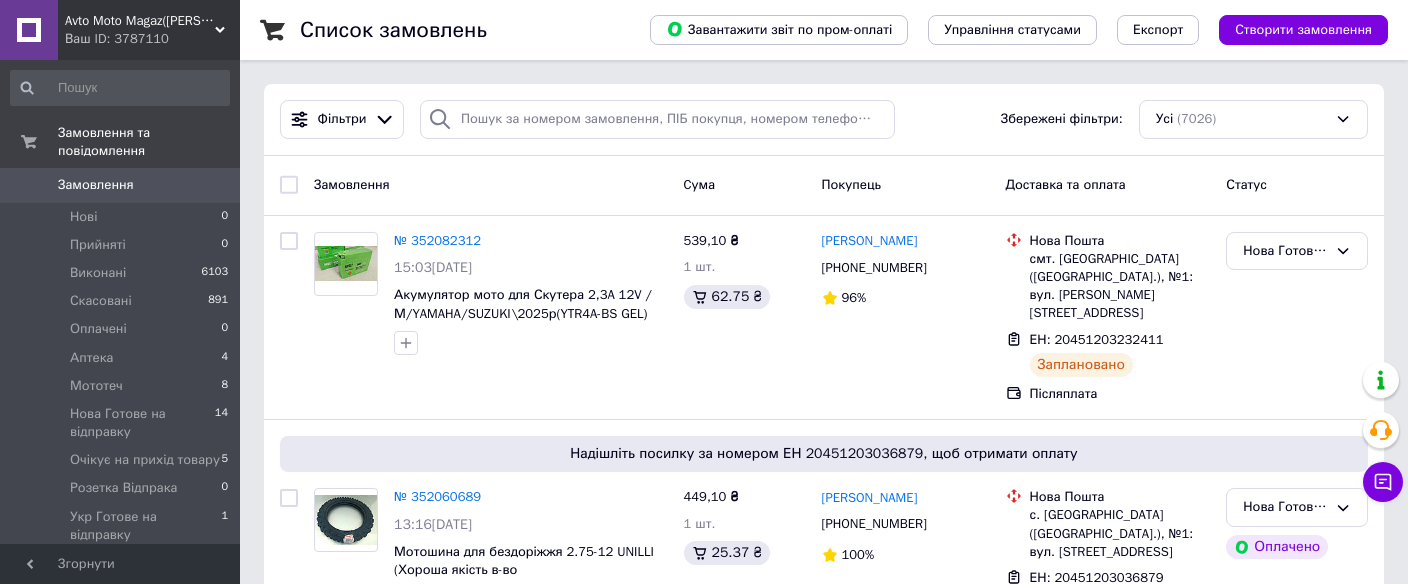click on "Замовлення 0" at bounding box center (120, 185) 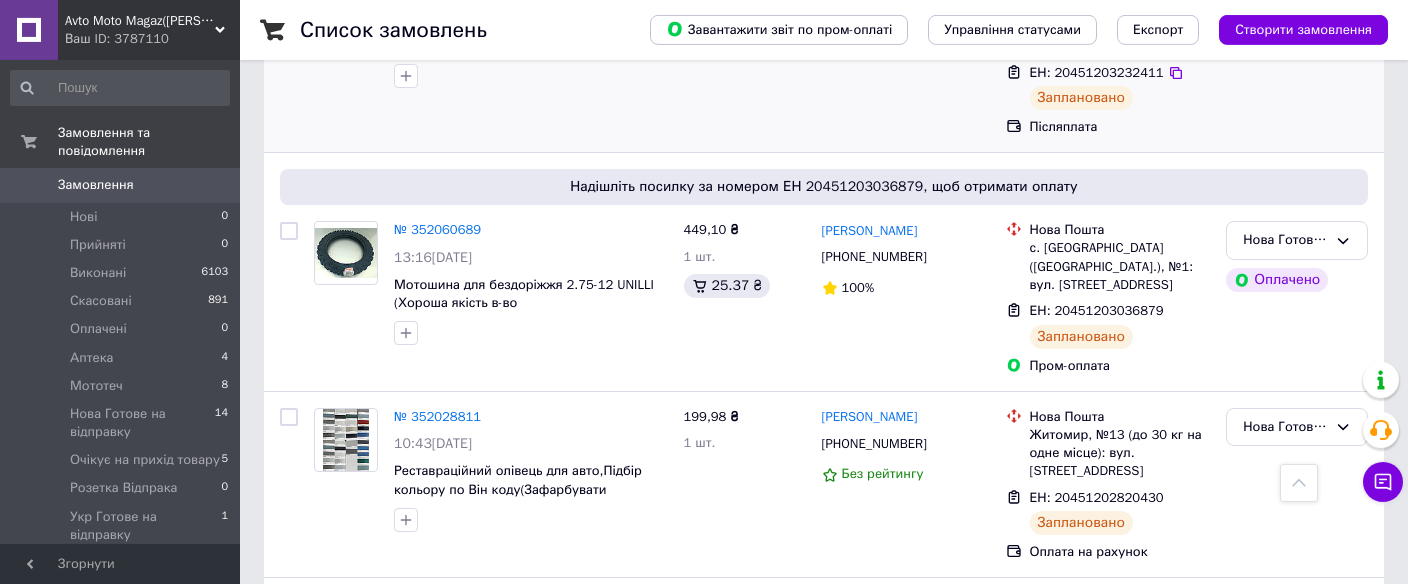 scroll, scrollTop: 0, scrollLeft: 0, axis: both 